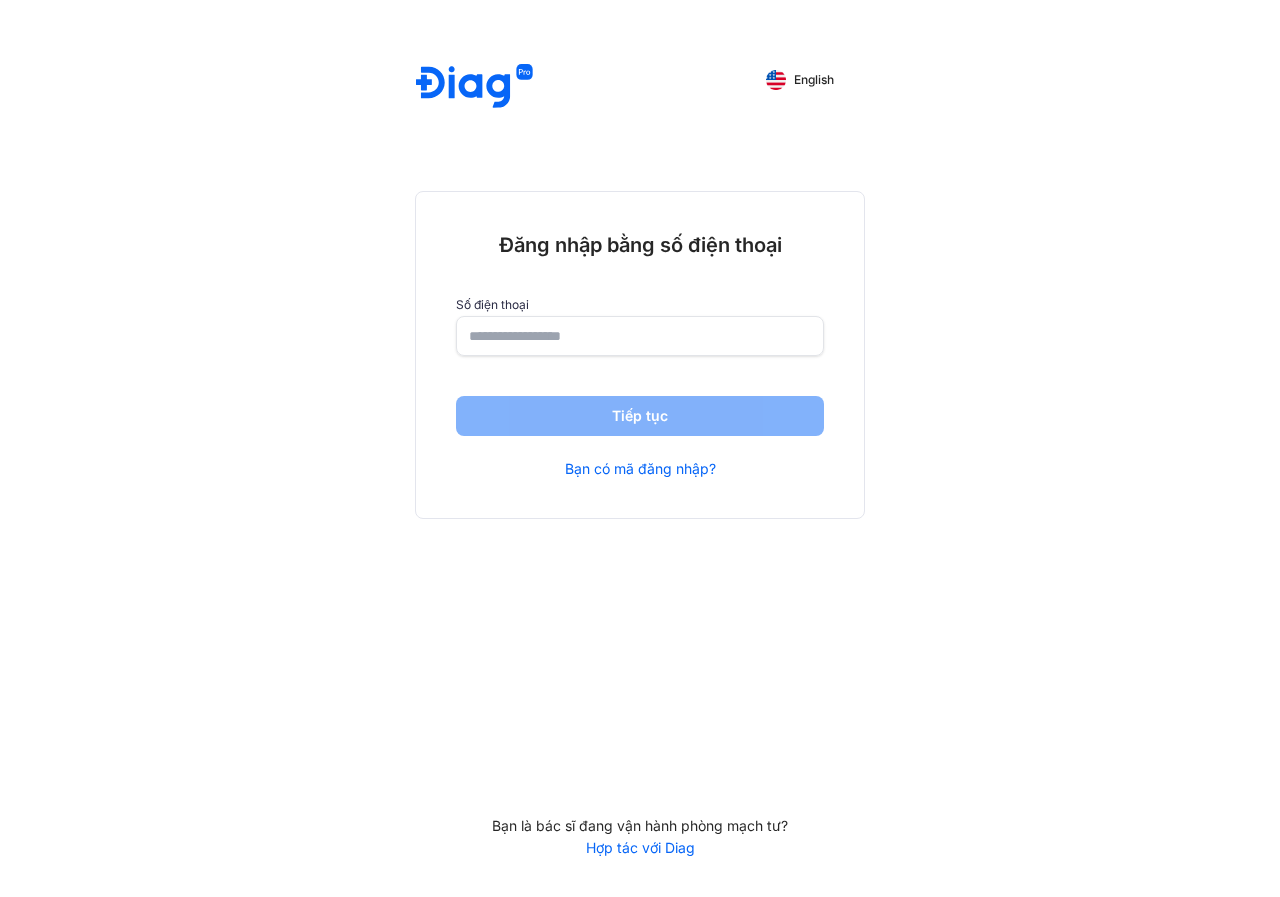 scroll, scrollTop: 0, scrollLeft: 0, axis: both 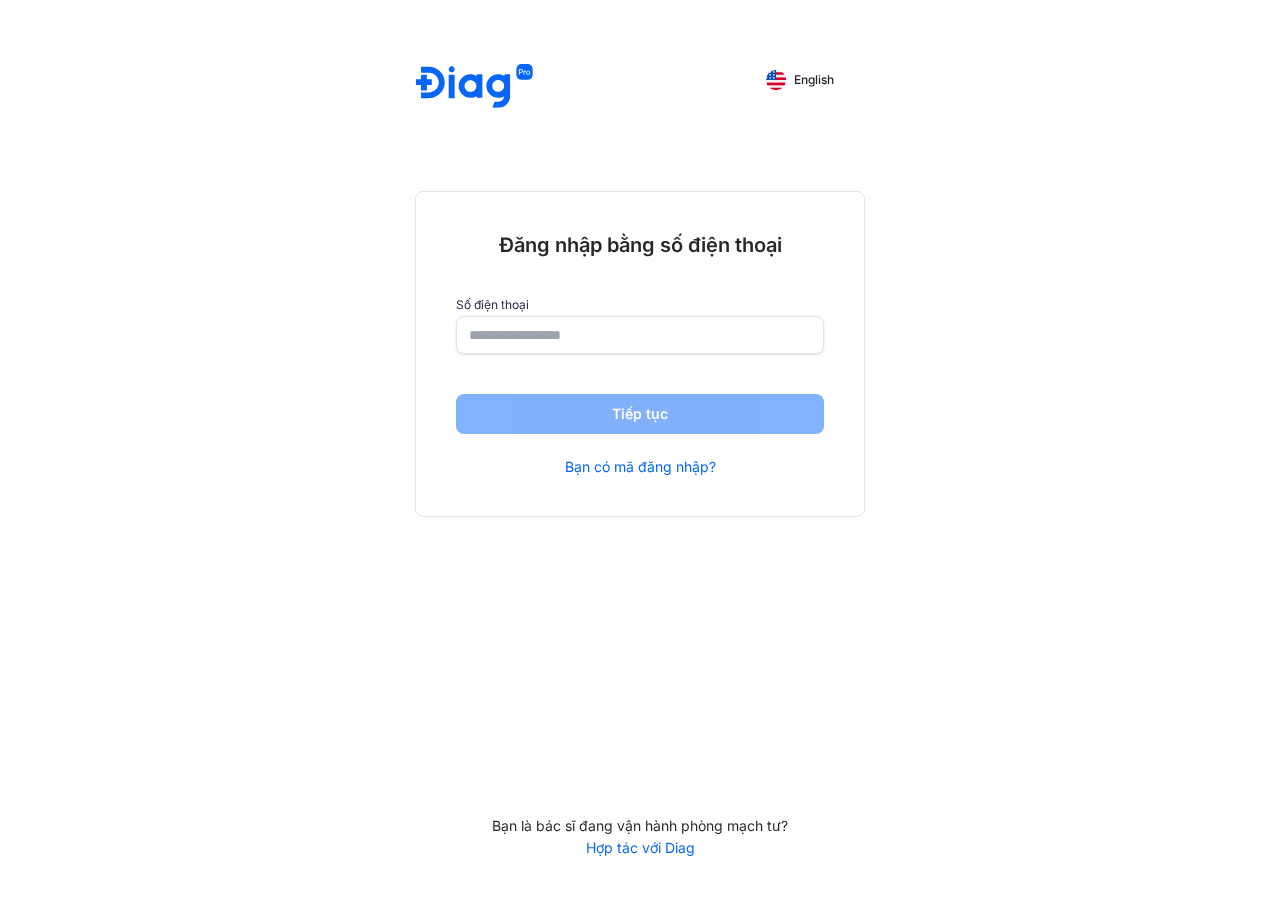click 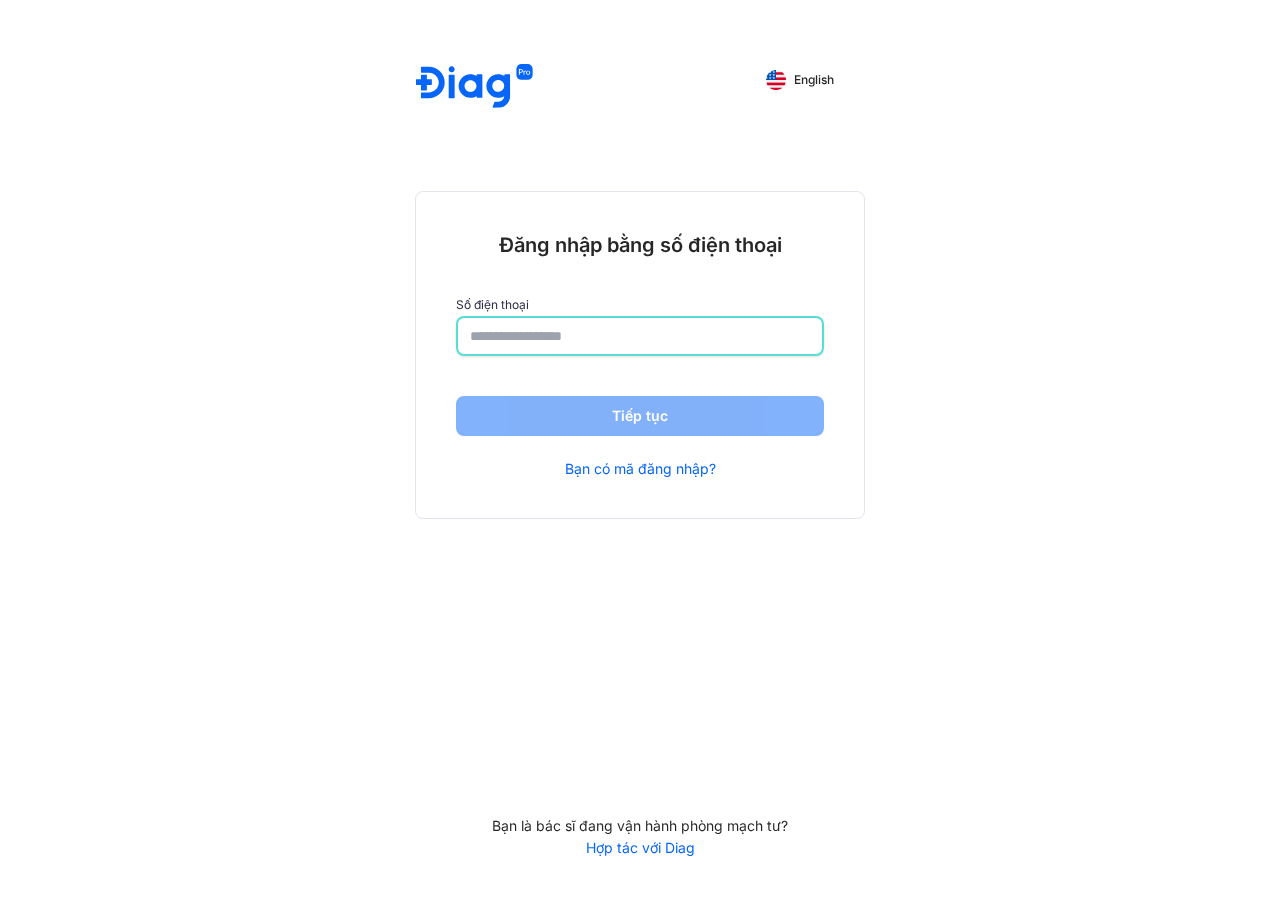 click 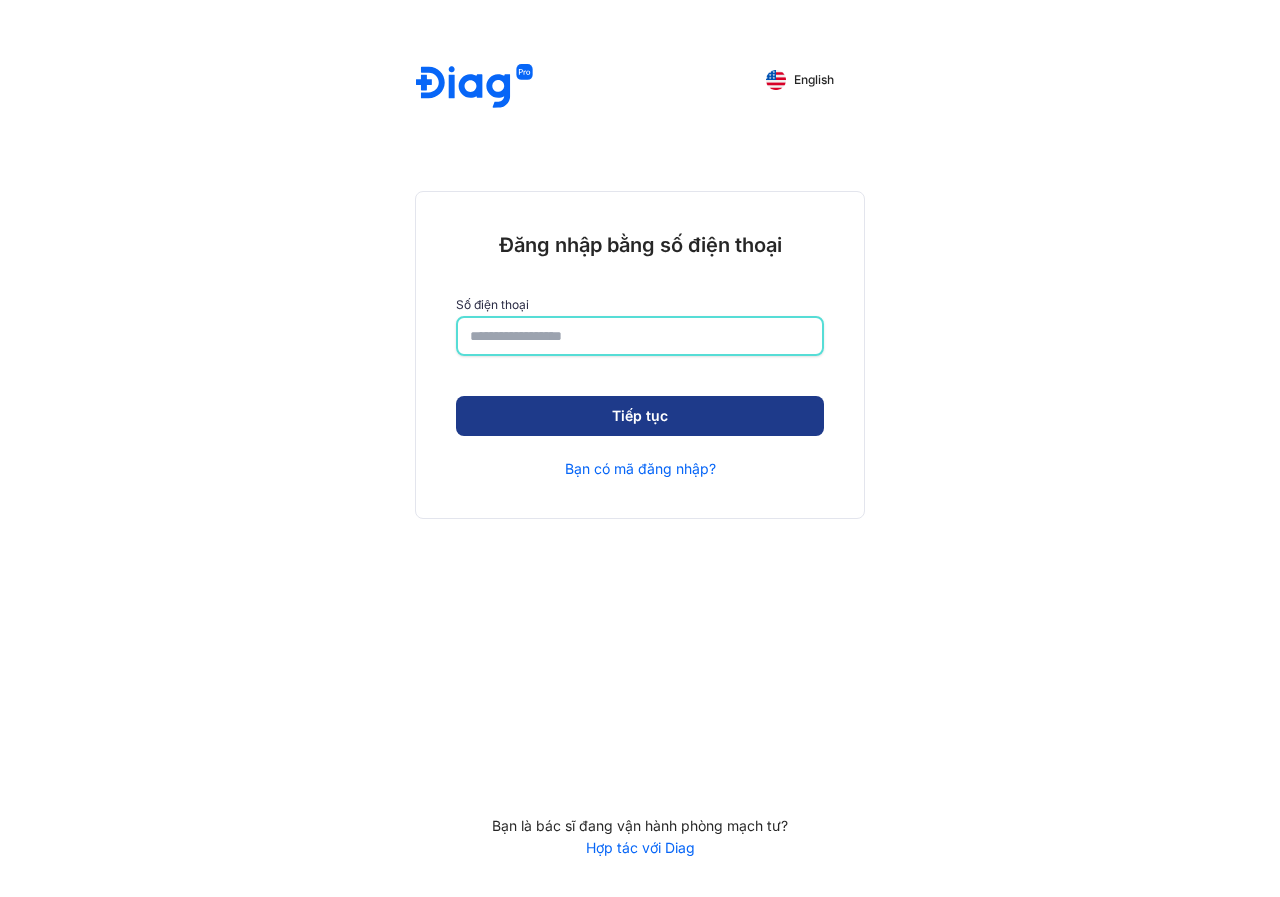 type on "**********" 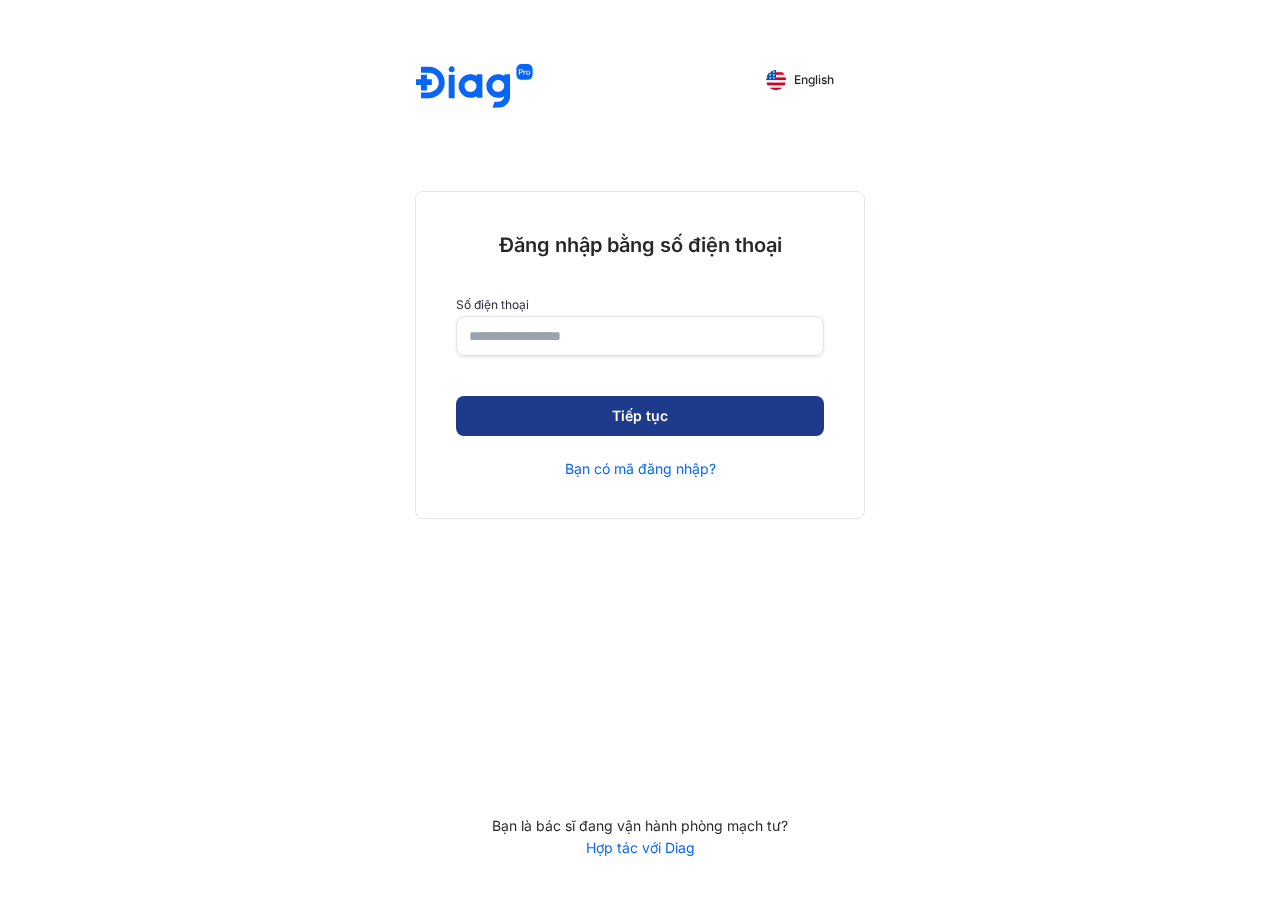 click on "Tiếp tục" at bounding box center [640, 416] 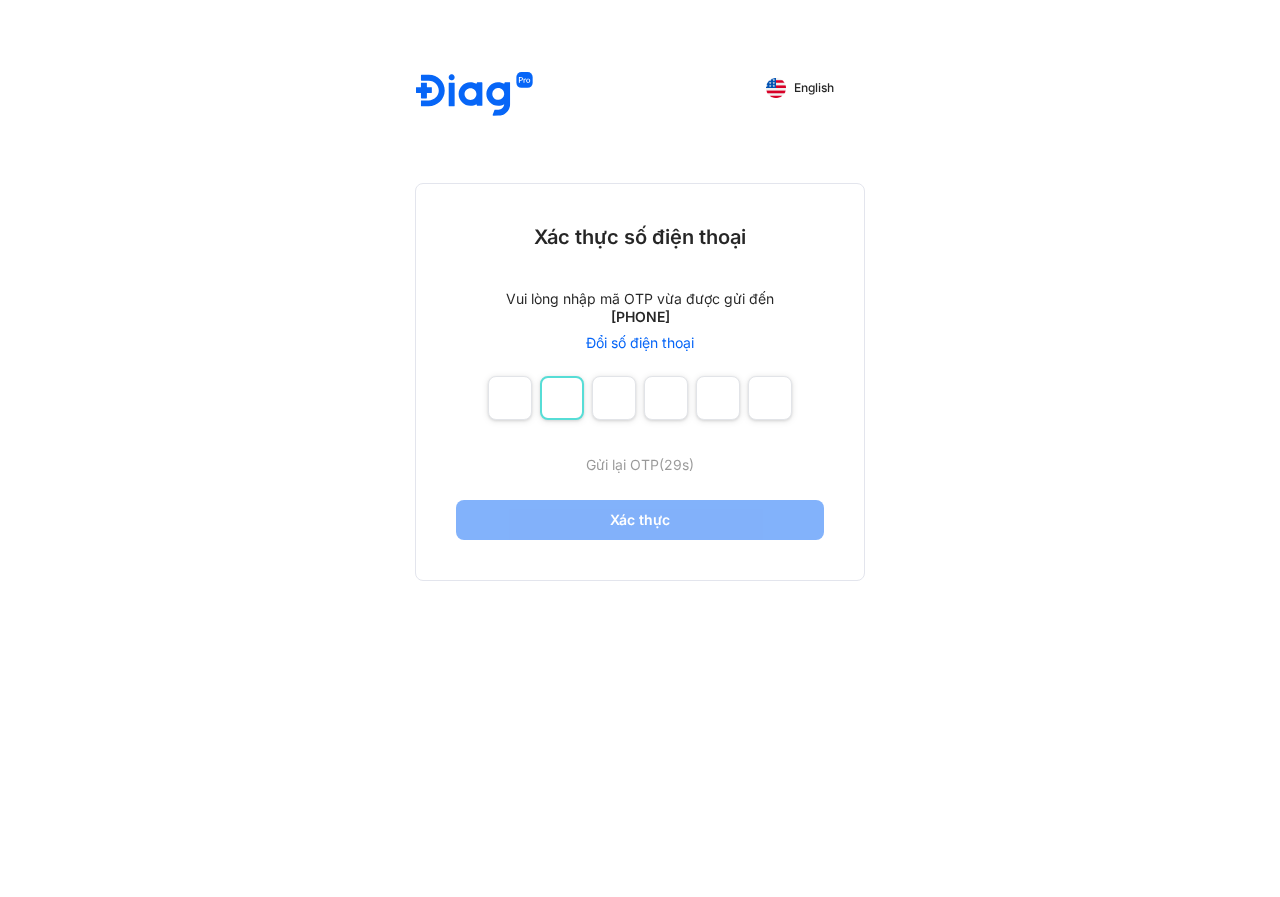 click at bounding box center [562, 398] 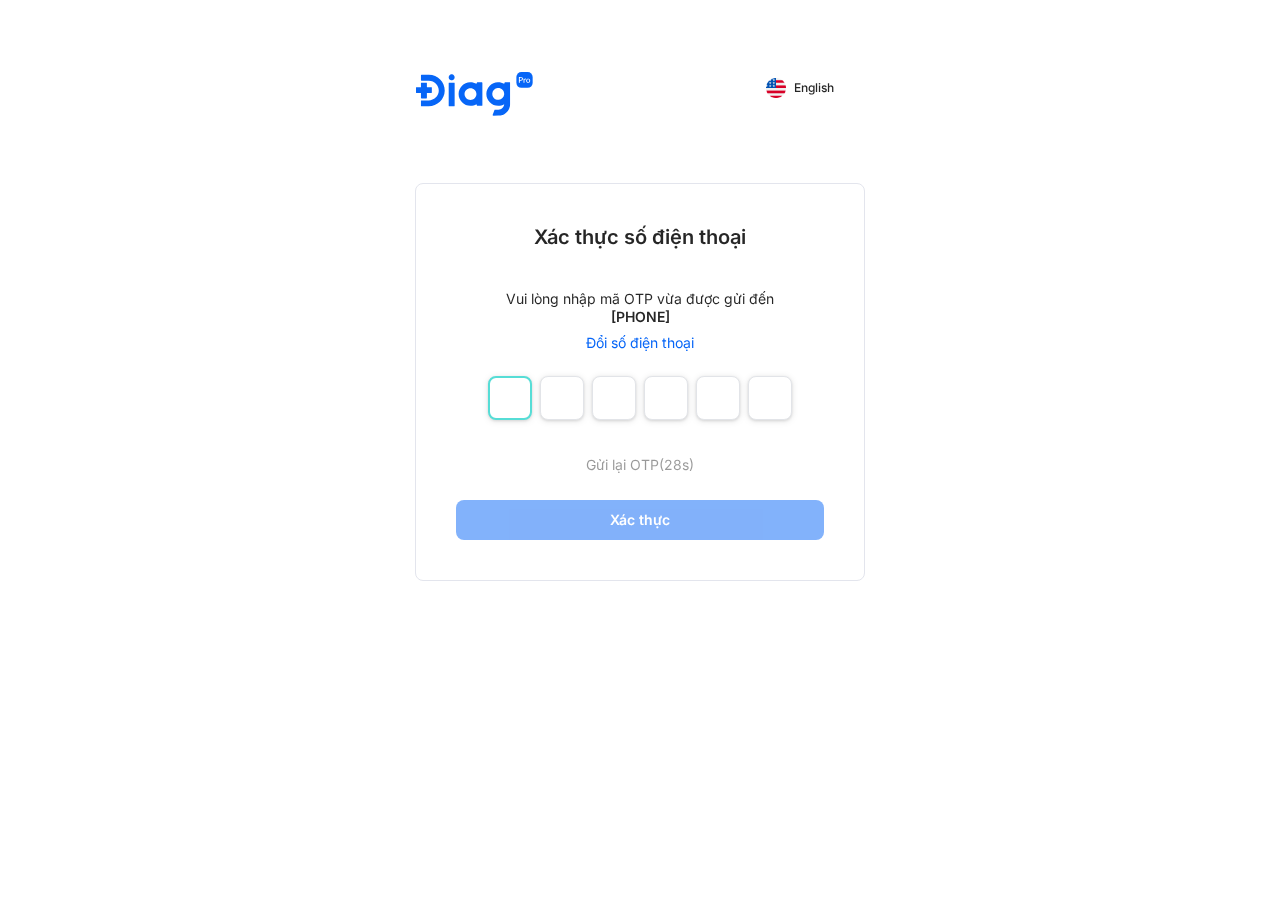click at bounding box center (510, 398) 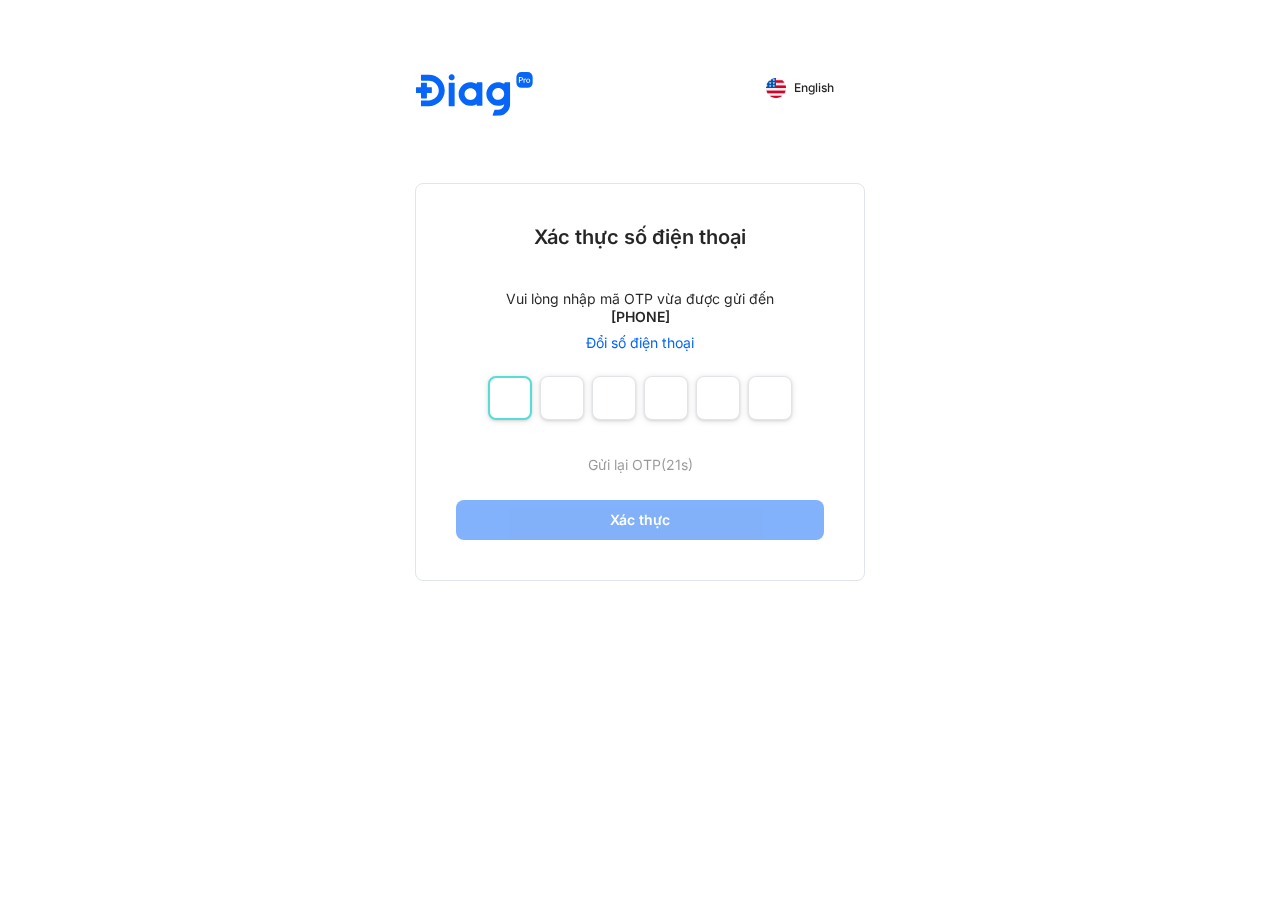 type on "*" 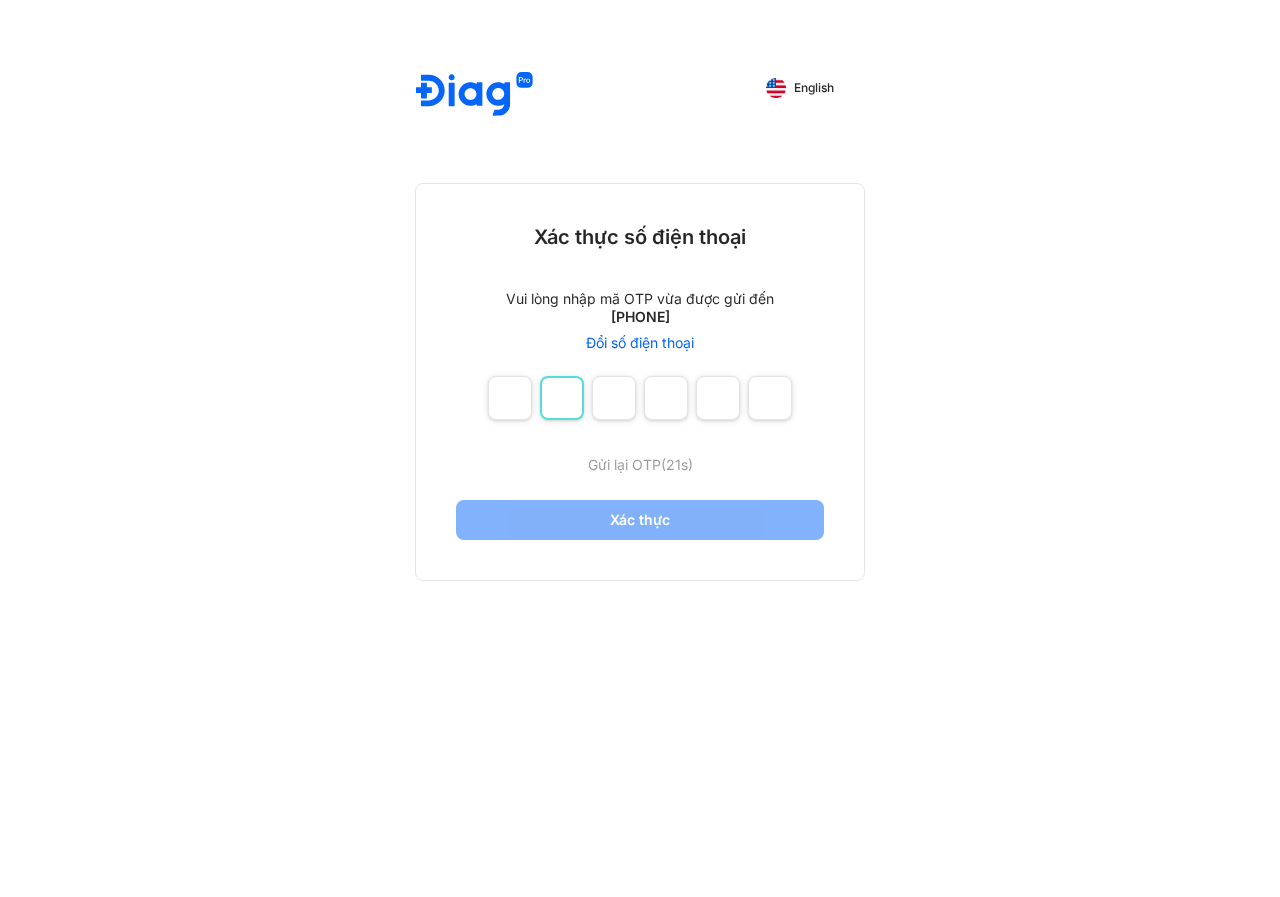 type on "*" 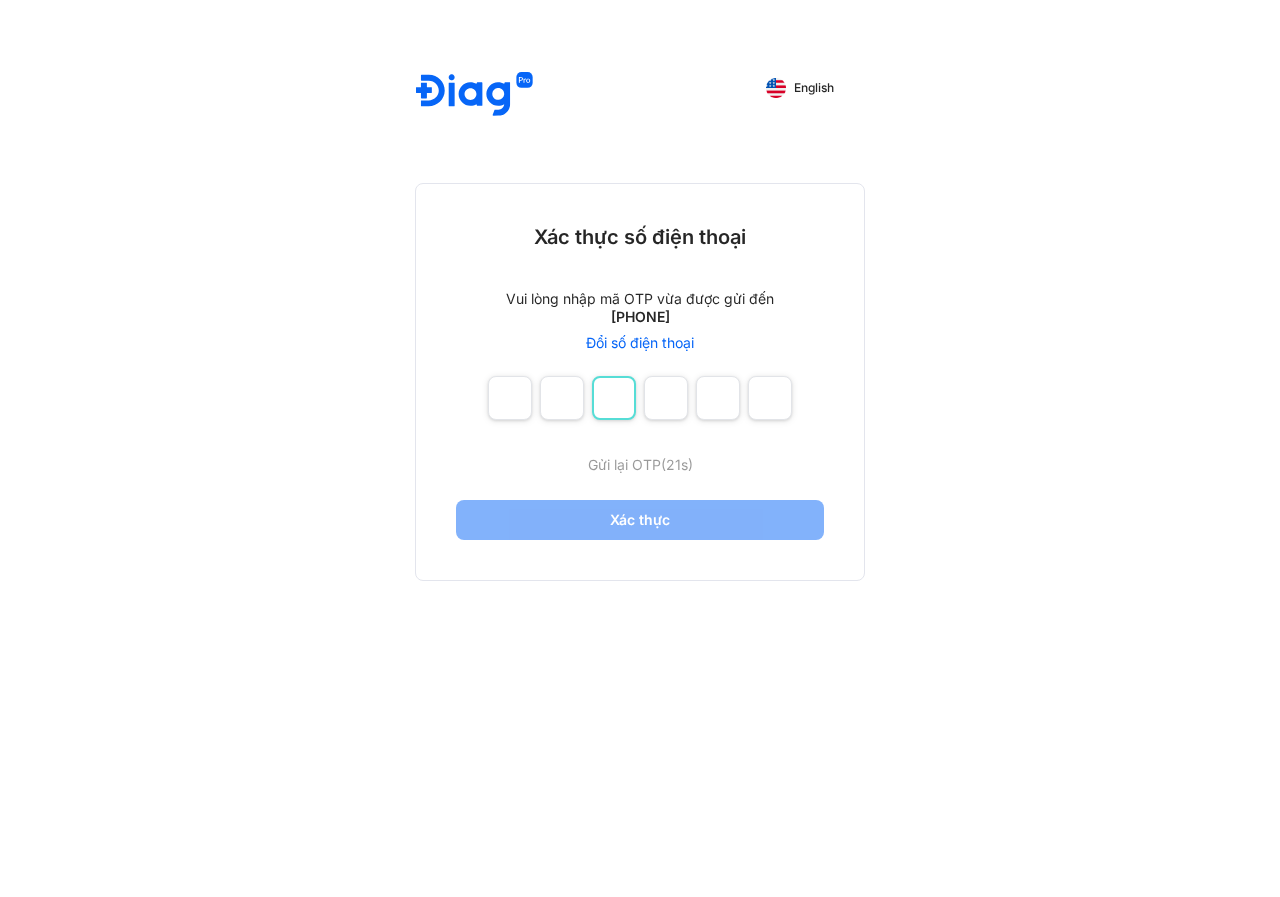 type on "*" 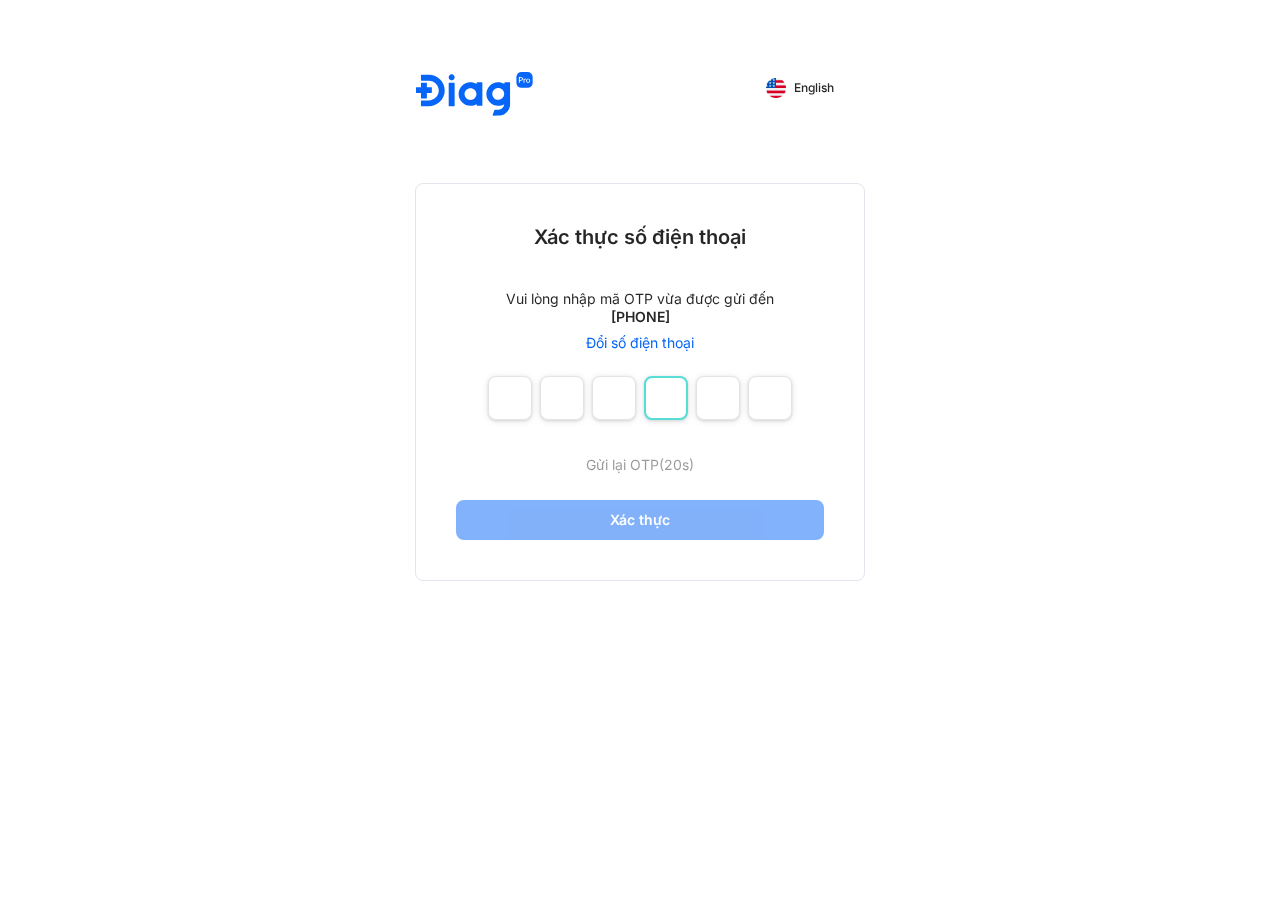 type on "*" 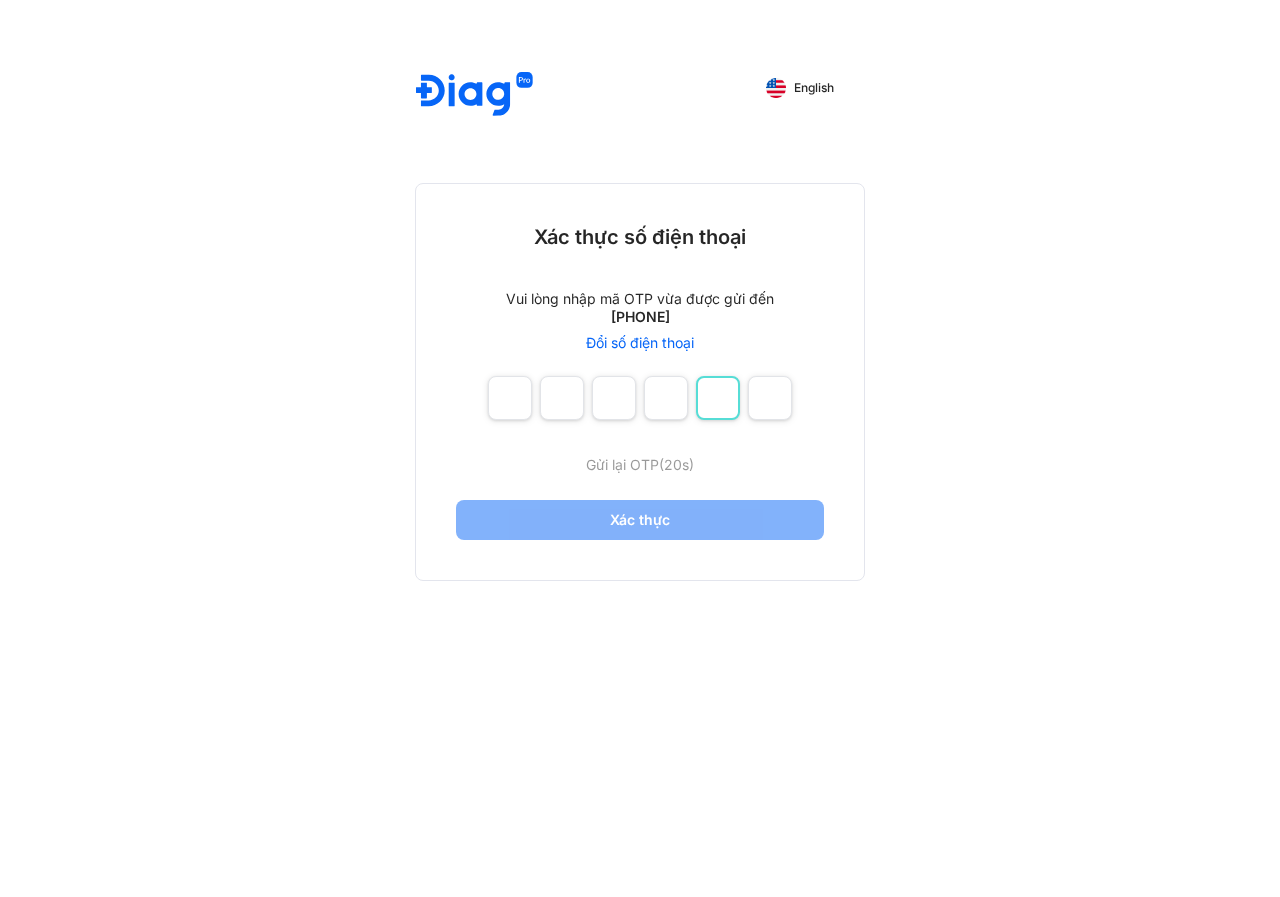 type on "*" 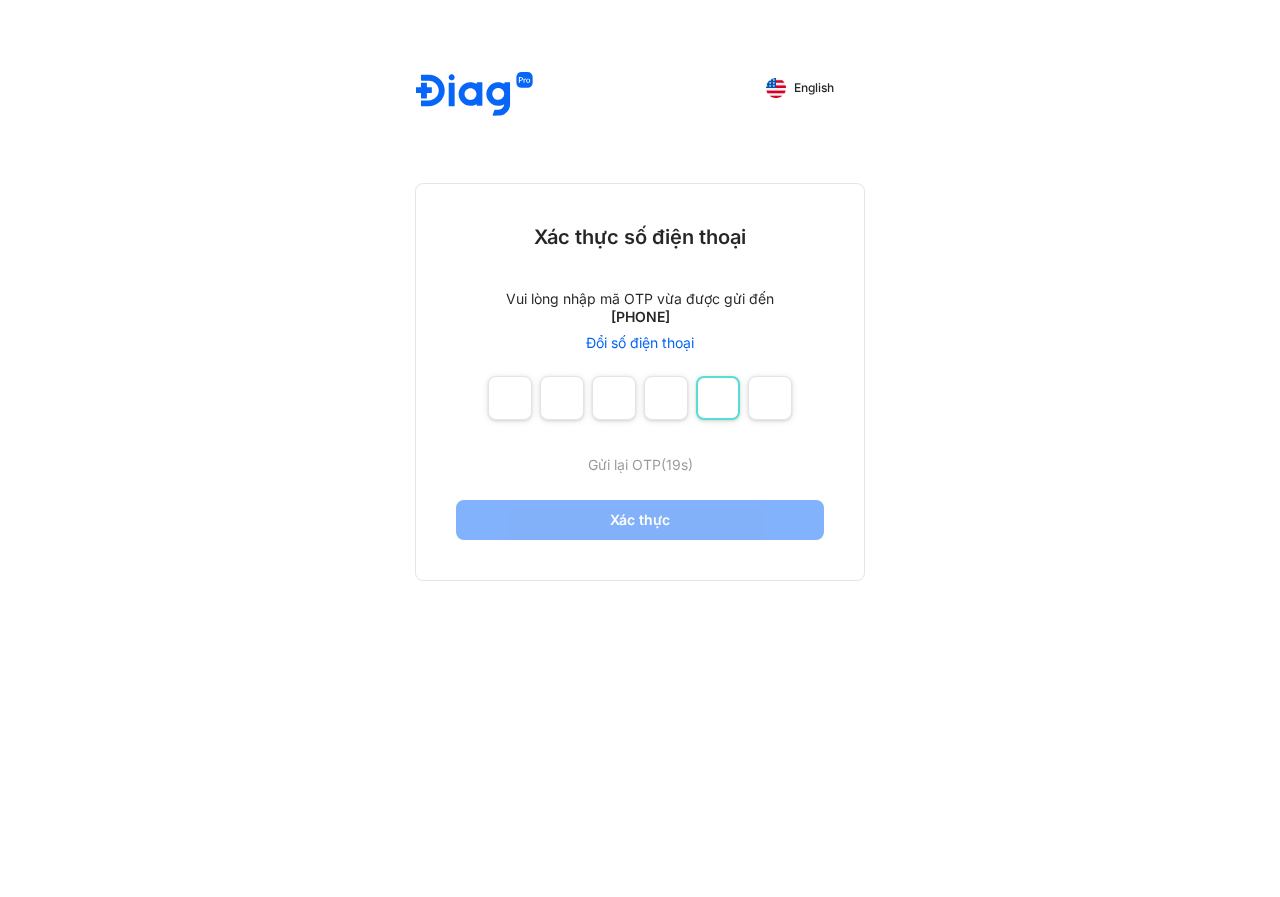 type on "*" 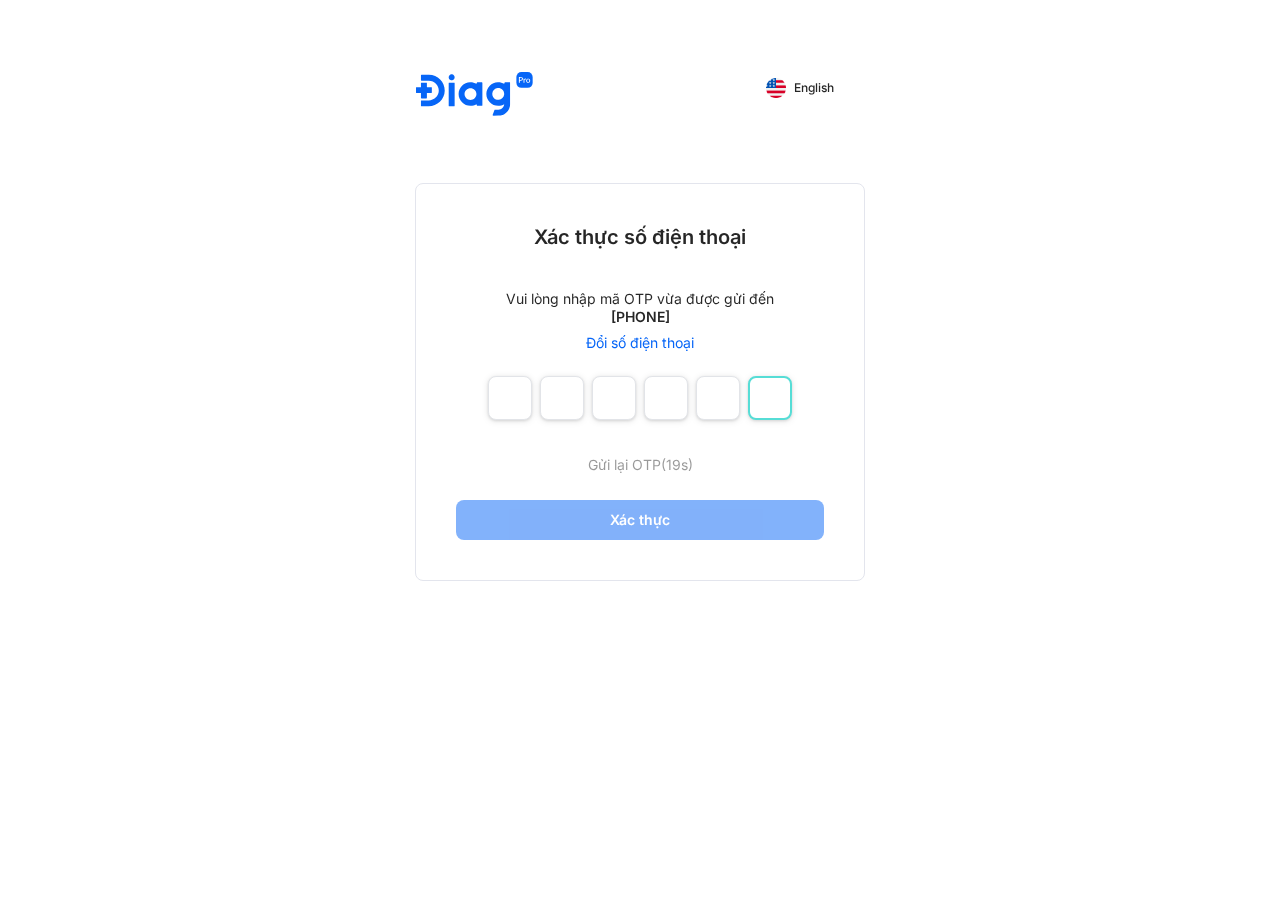 type on "*" 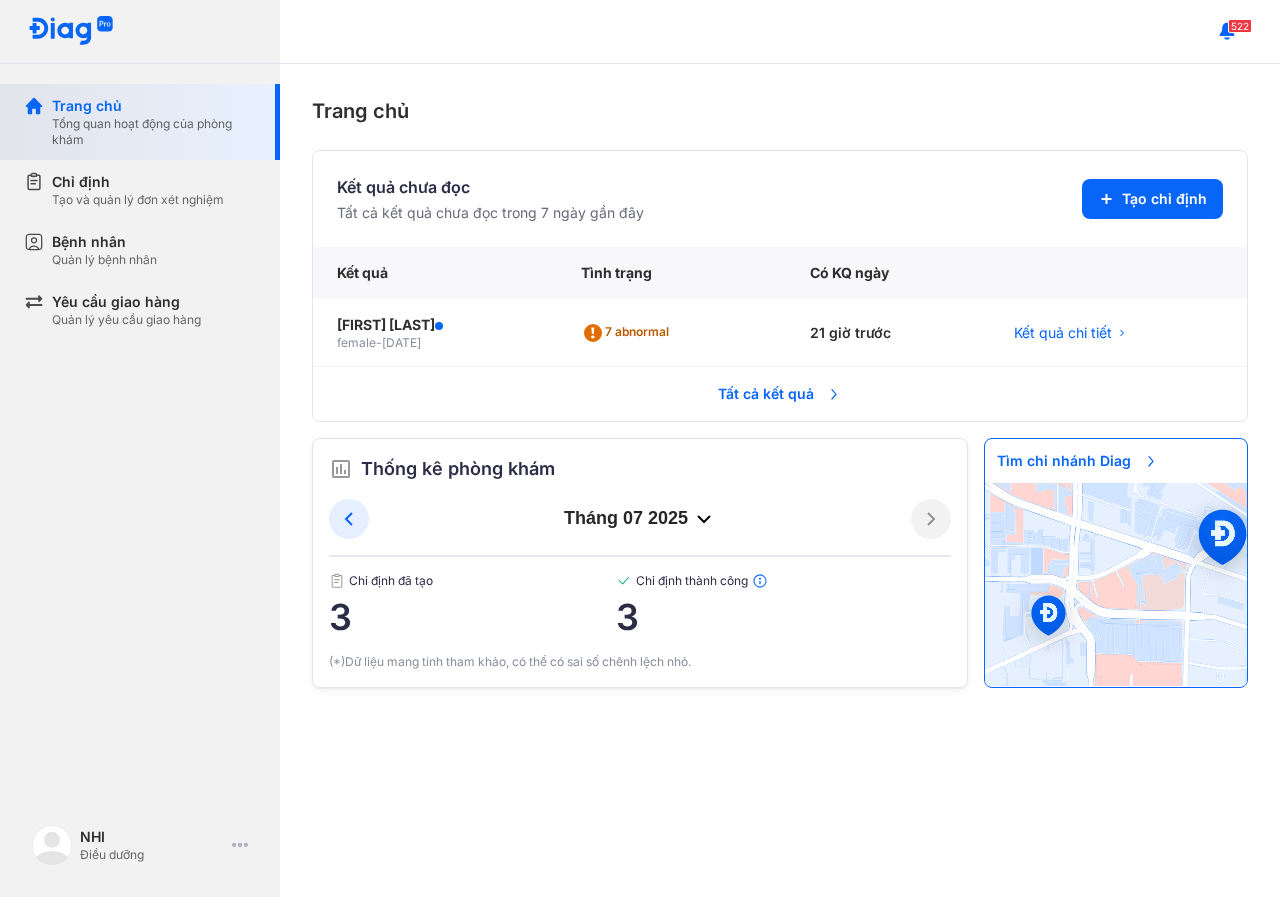 click on "Trang chủ Tổng quan hoạt động của phòng khám" at bounding box center (152, 122) 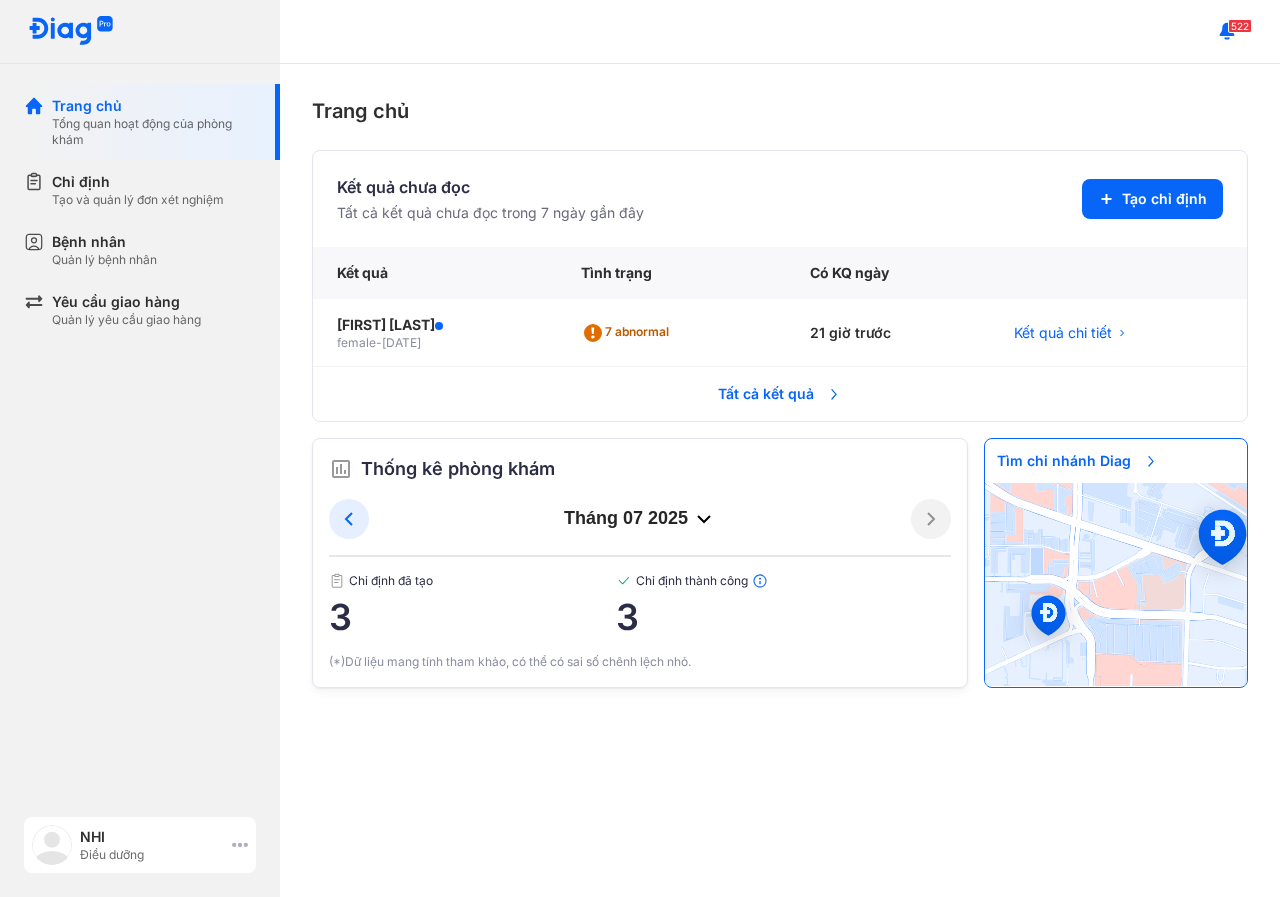 click 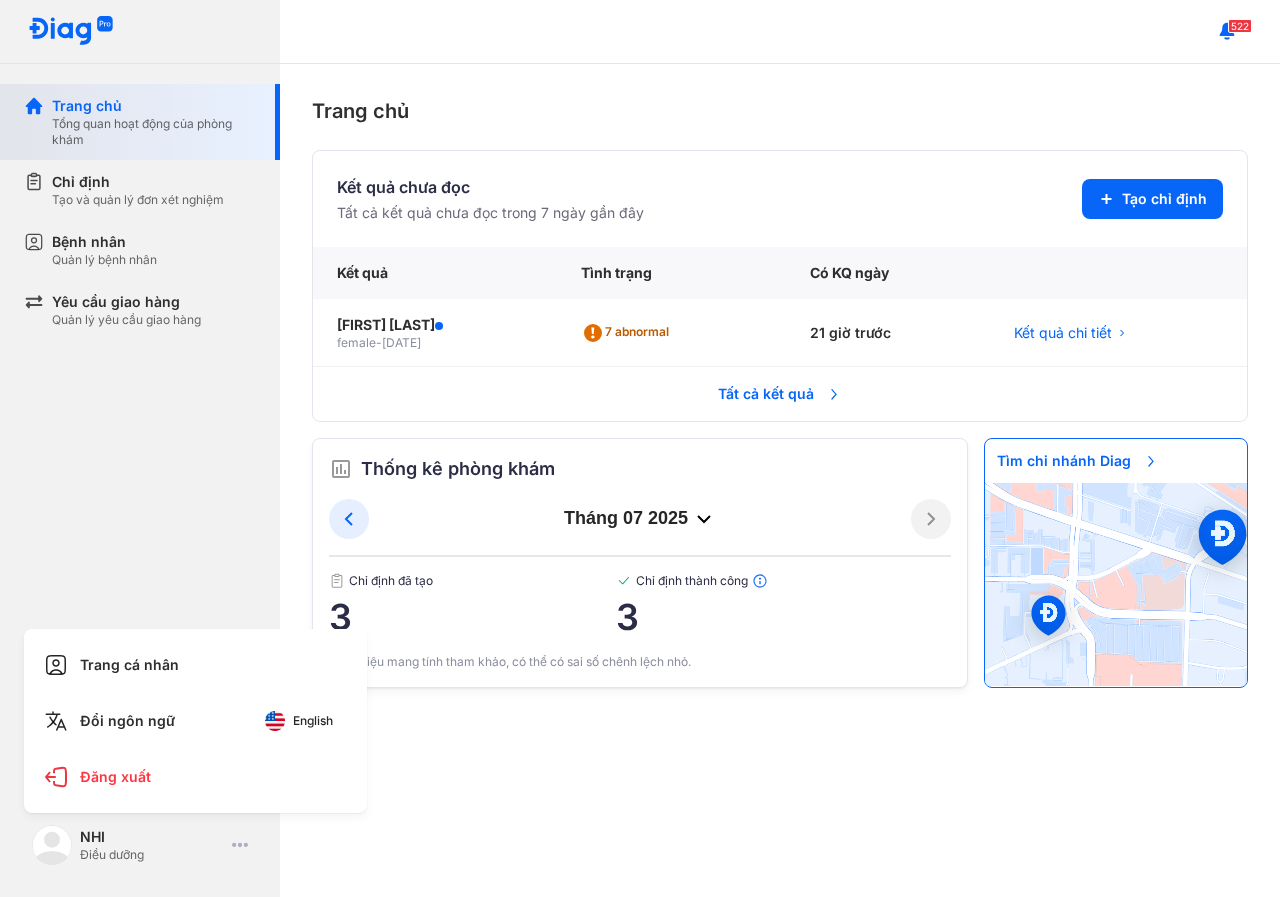 click on "Trang chủ" at bounding box center (154, 106) 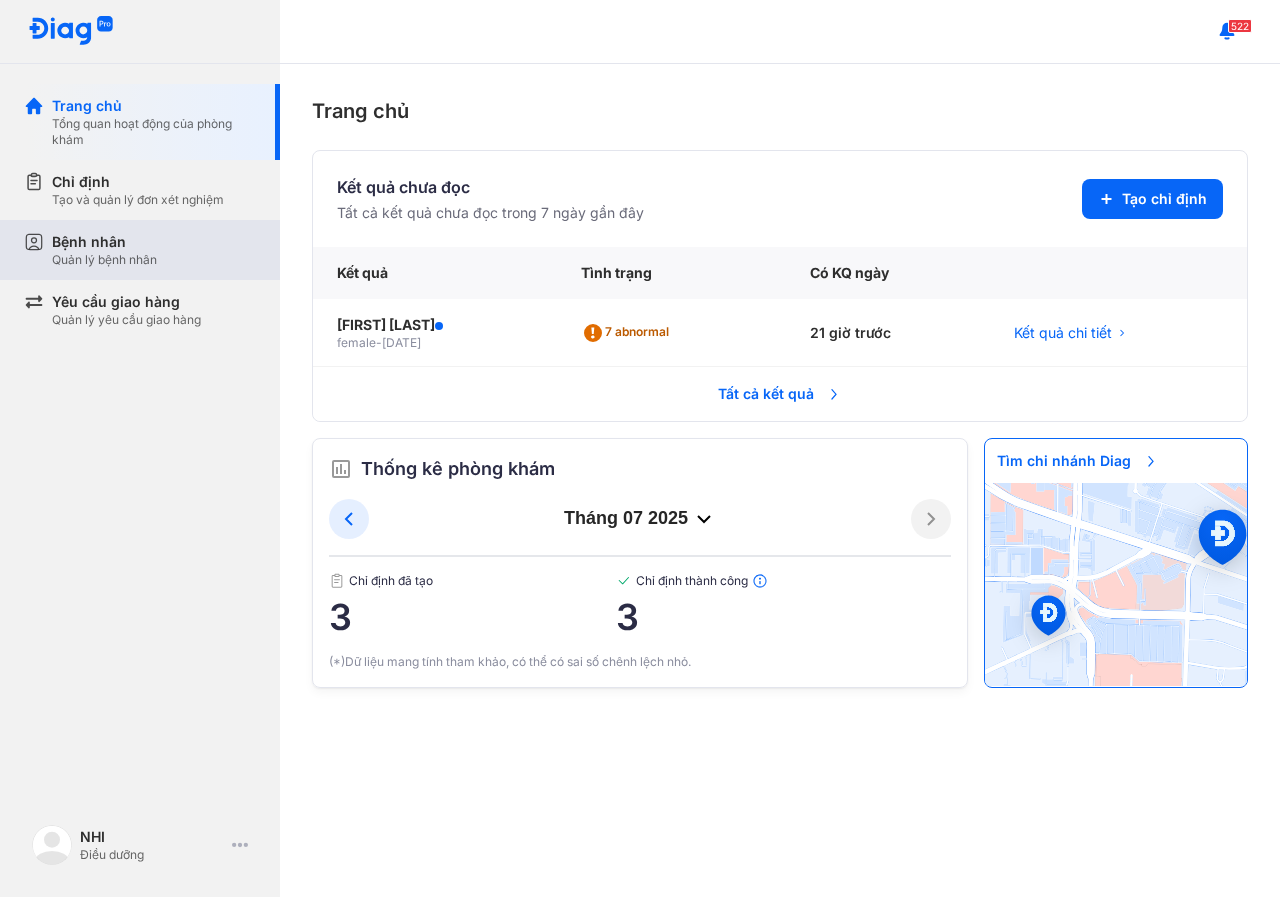 click on "Quản lý bệnh nhân" at bounding box center (104, 260) 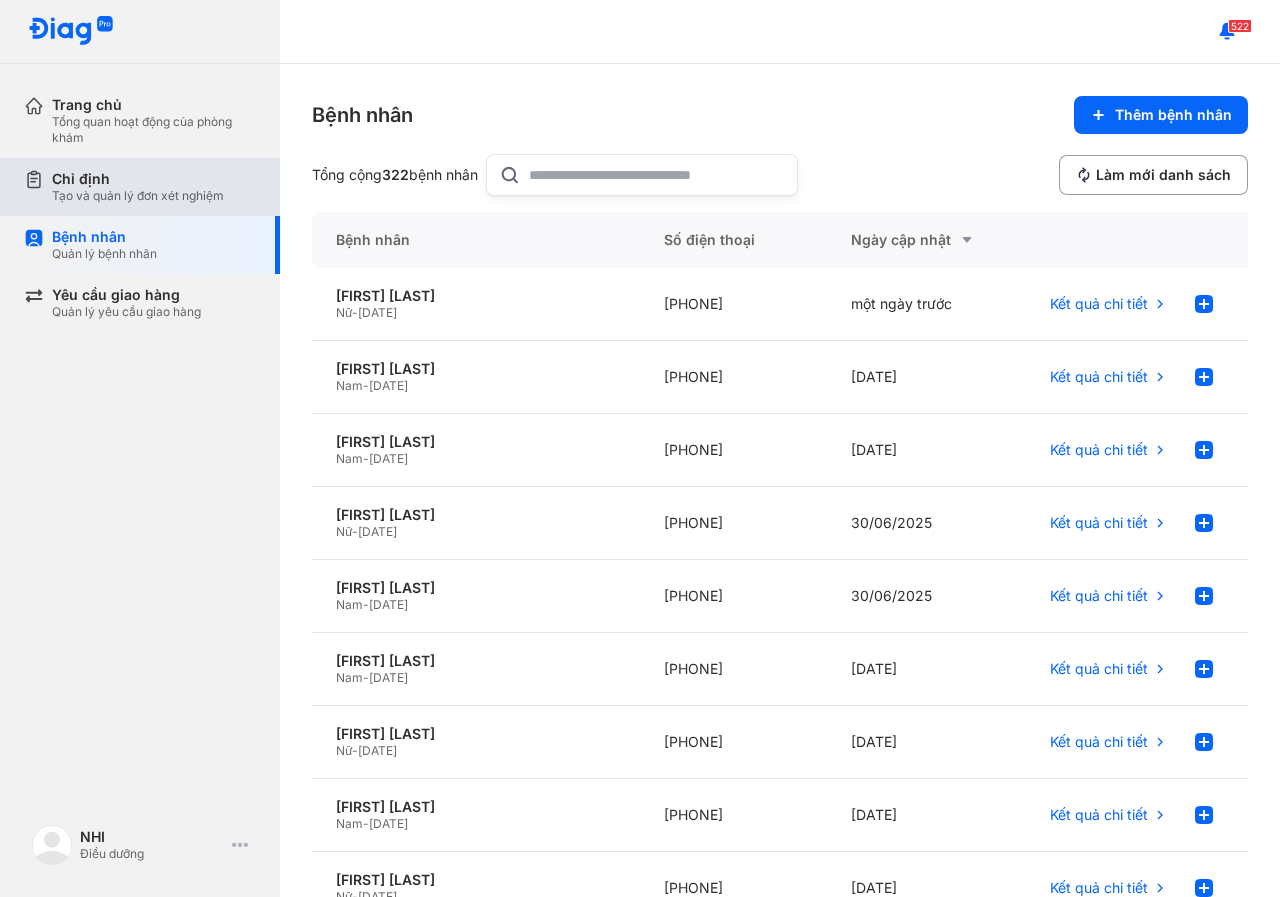 click on "Tạo và quản lý đơn xét nghiệm" at bounding box center [138, 196] 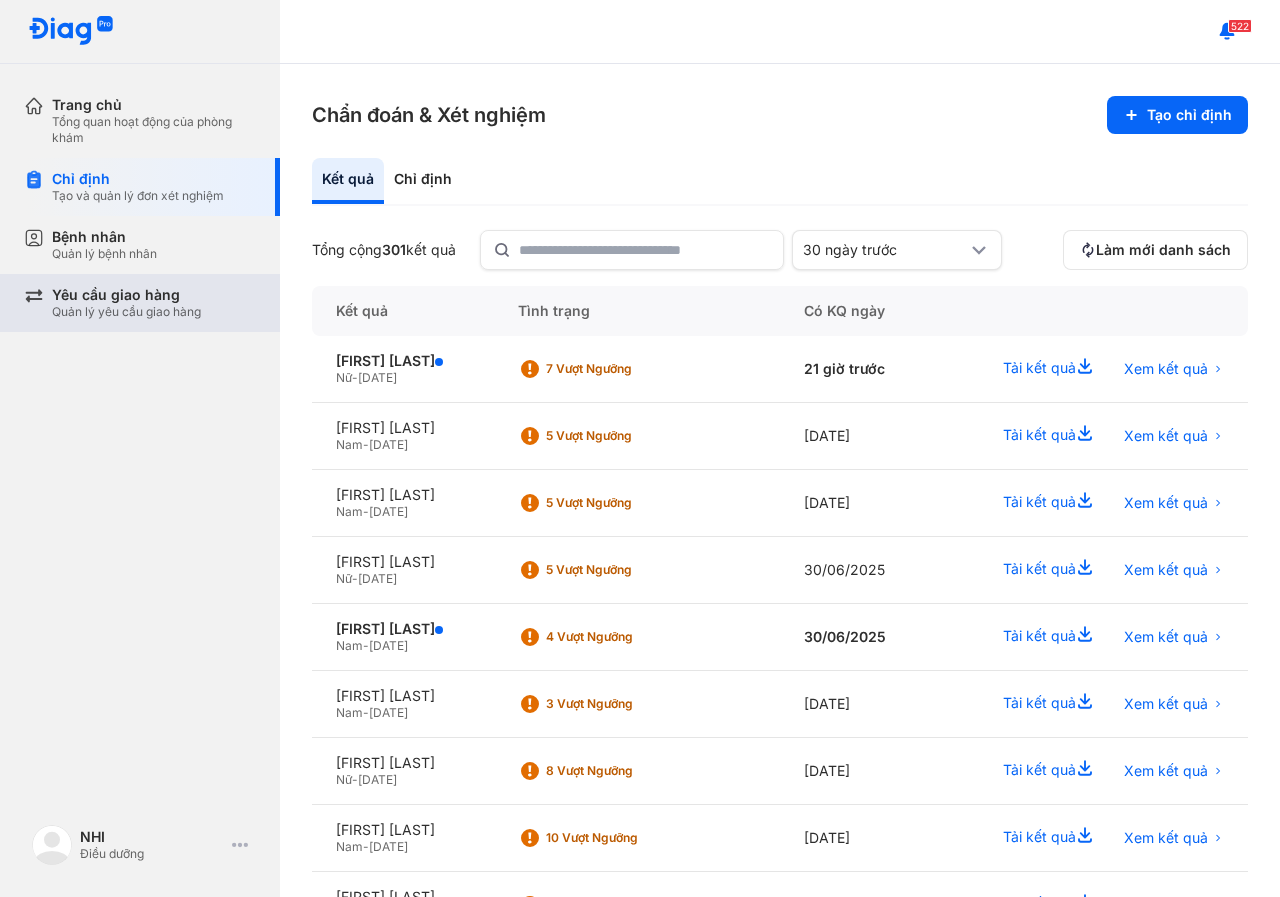 click on "Yêu cầu giao hàng" at bounding box center (126, 295) 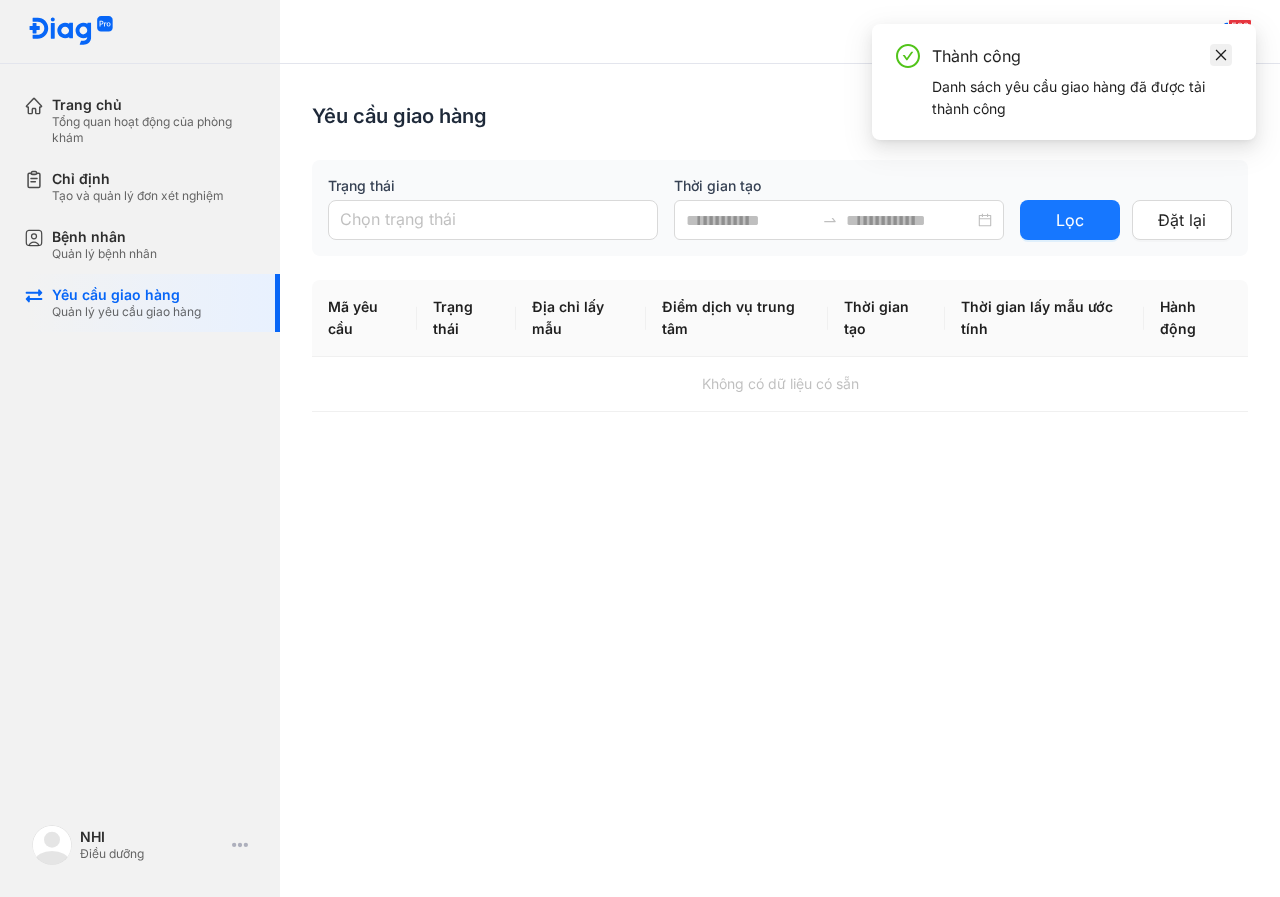 click 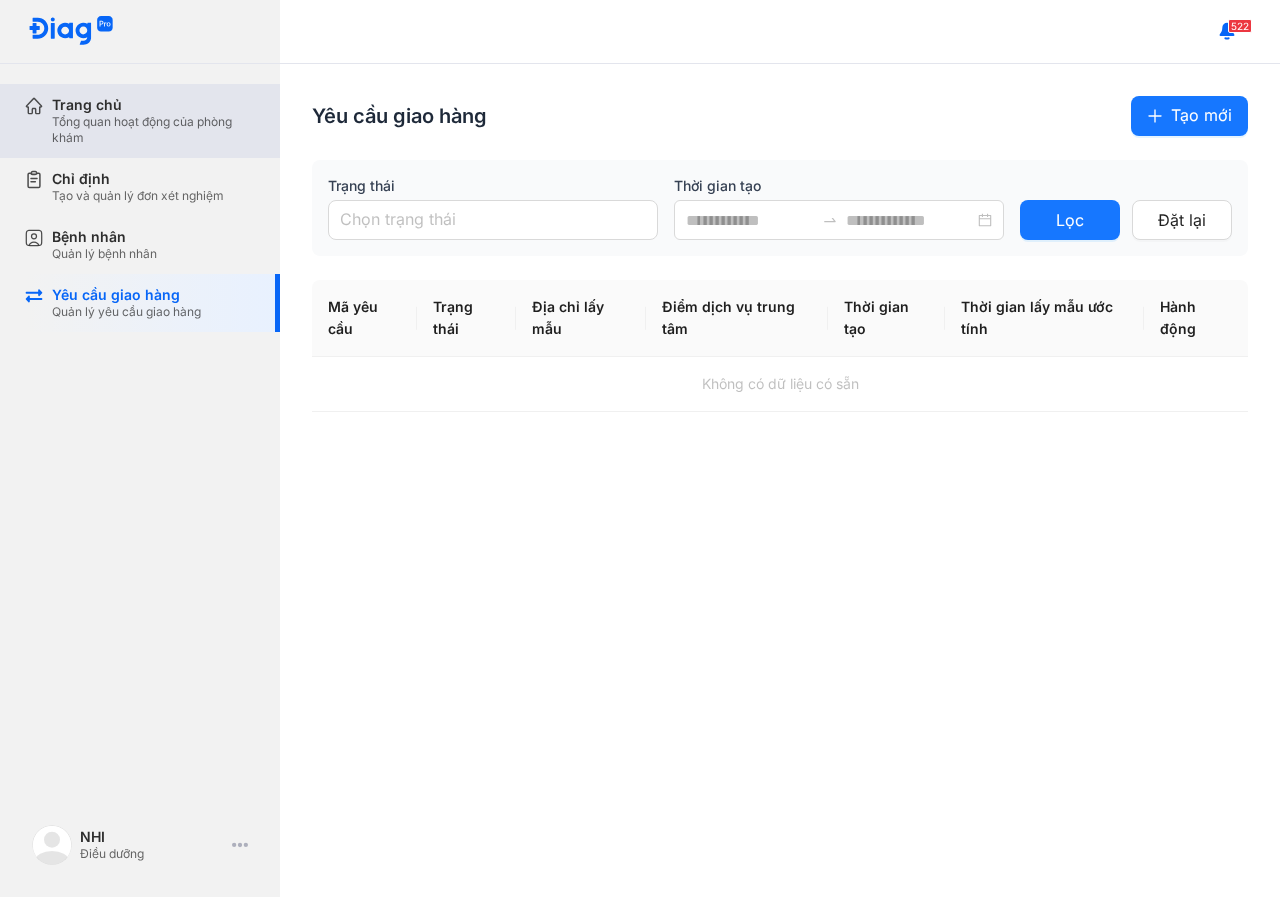 click on "Trang chủ" at bounding box center (154, 105) 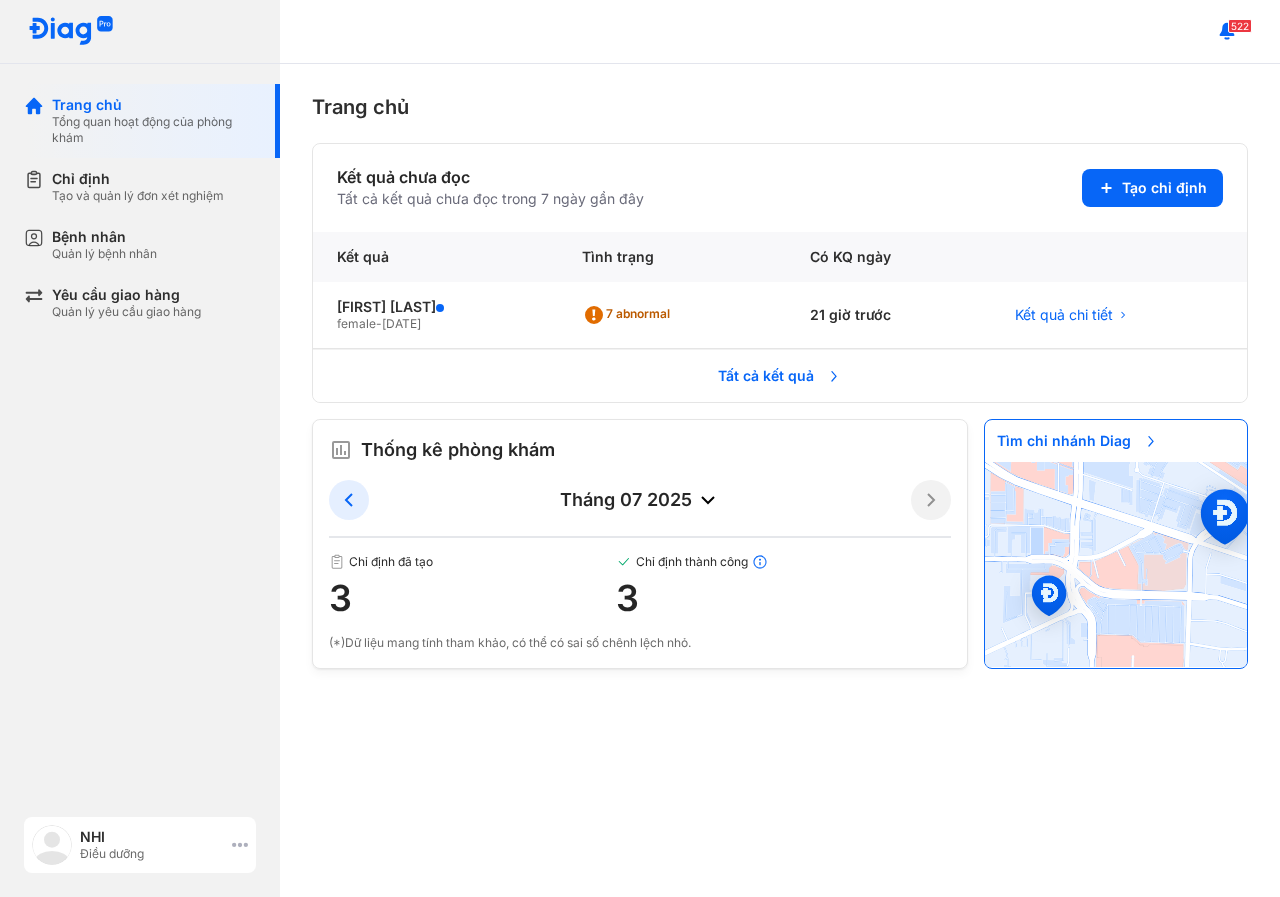 click 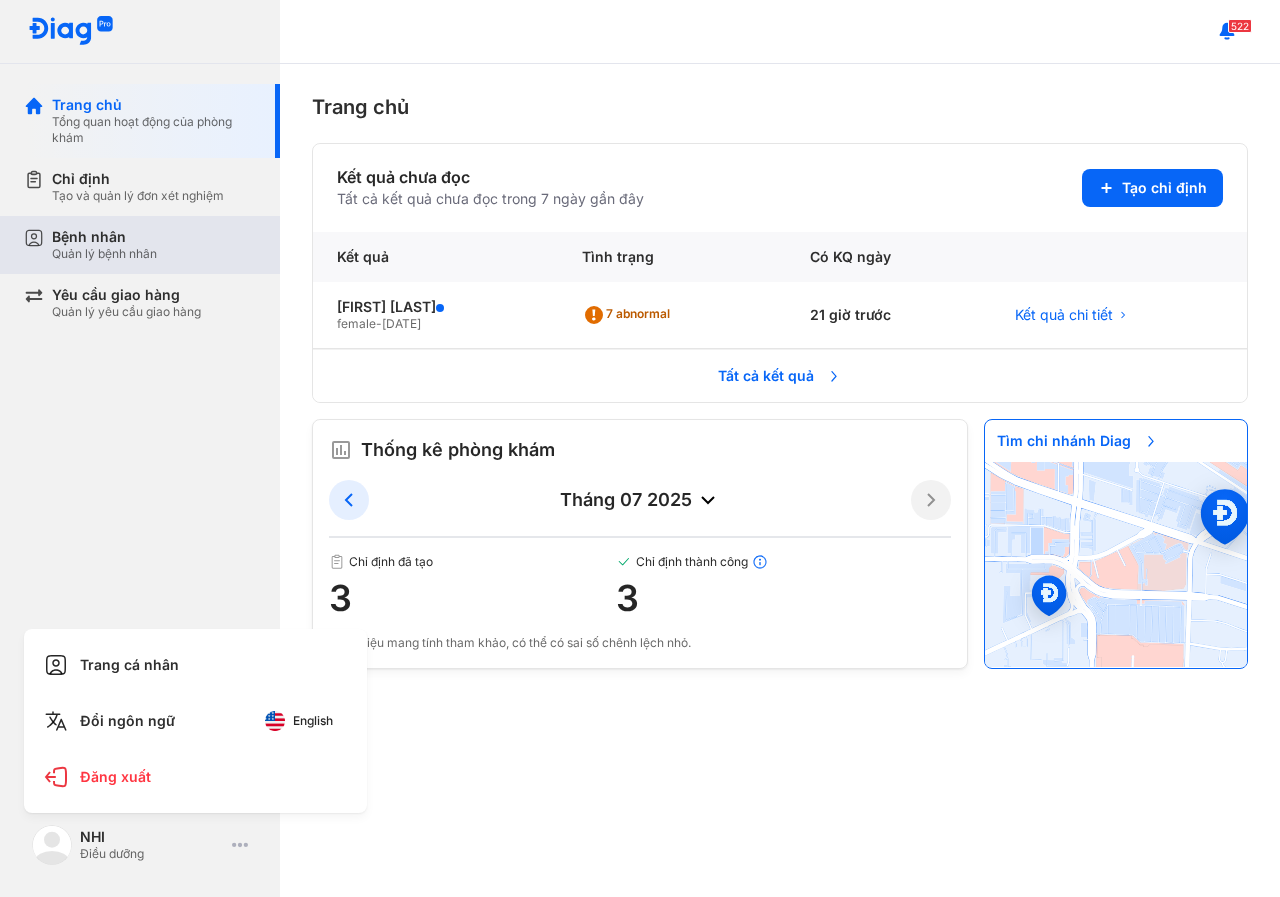 click on "Quản lý bệnh nhân" at bounding box center [104, 254] 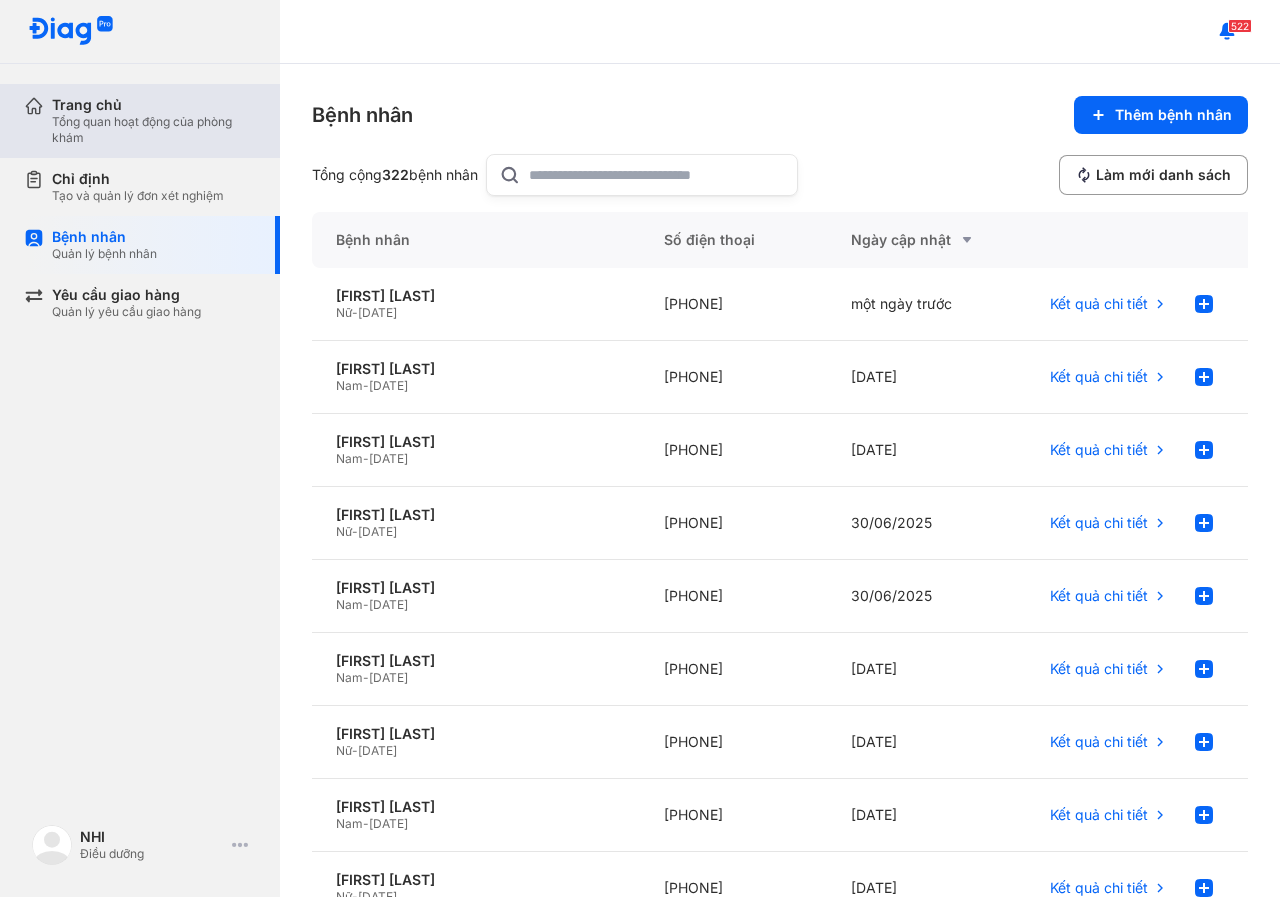 click on "Trang chủ" at bounding box center (154, 105) 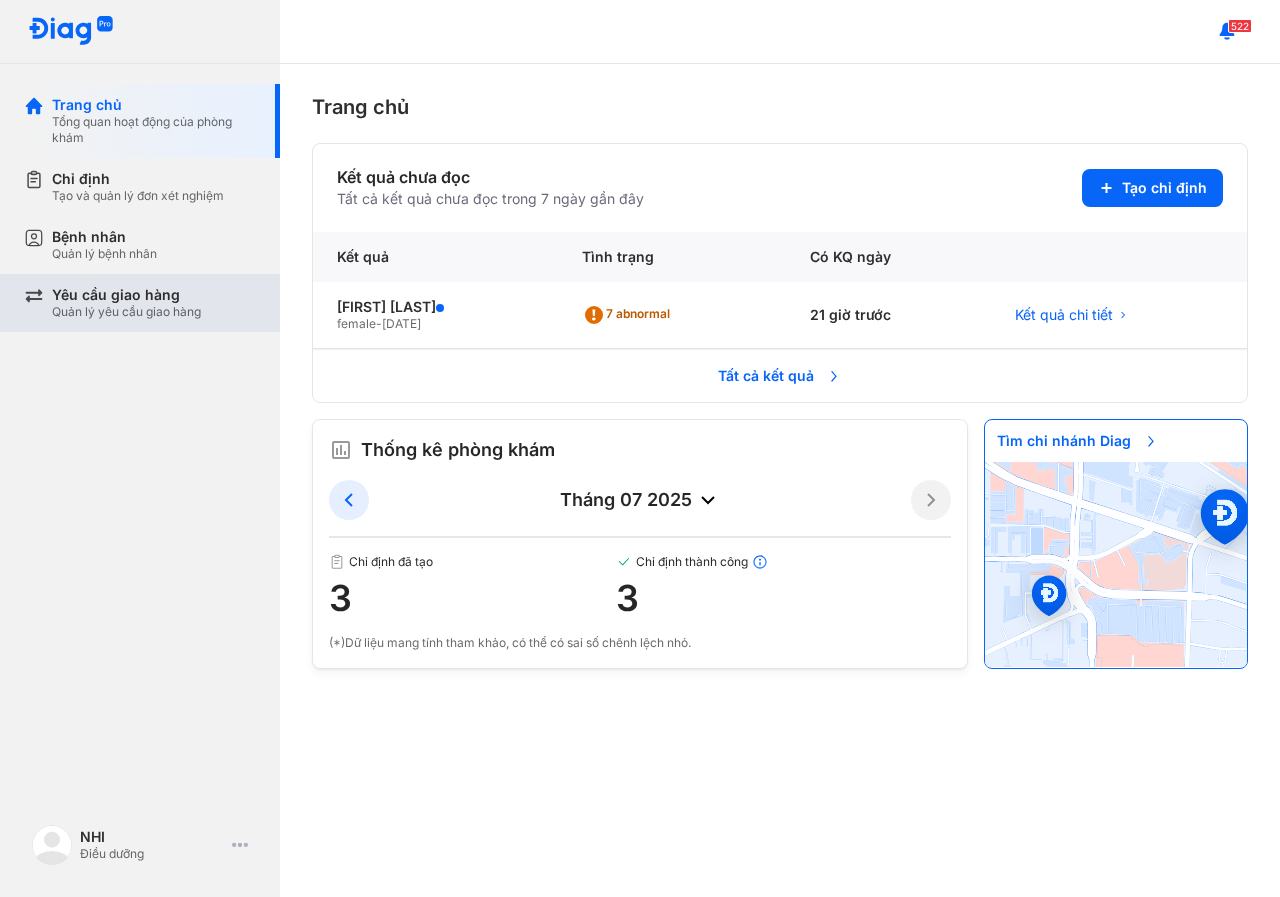 click on "Yêu cầu giao hàng" at bounding box center (126, 295) 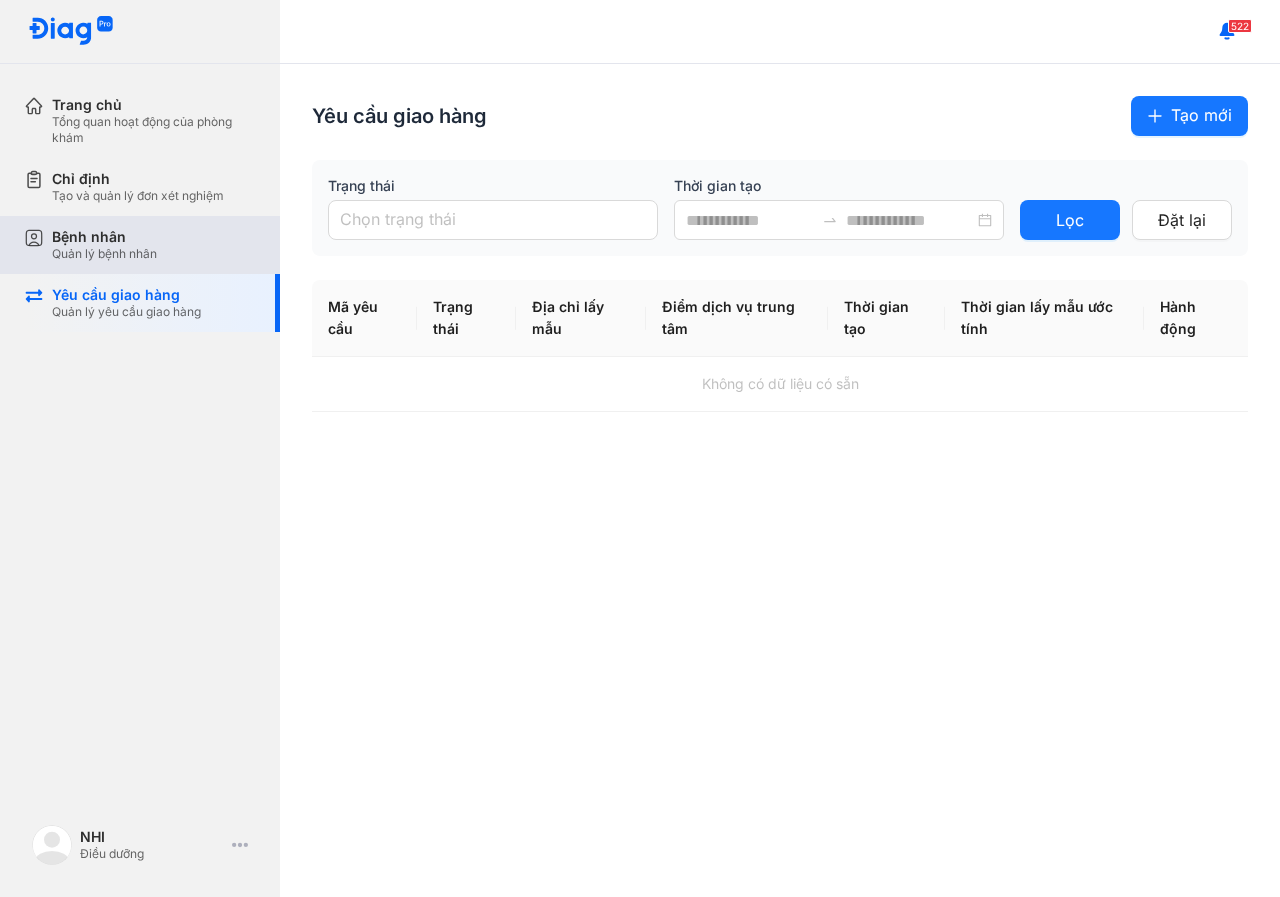 click on "Bệnh nhân" at bounding box center [104, 237] 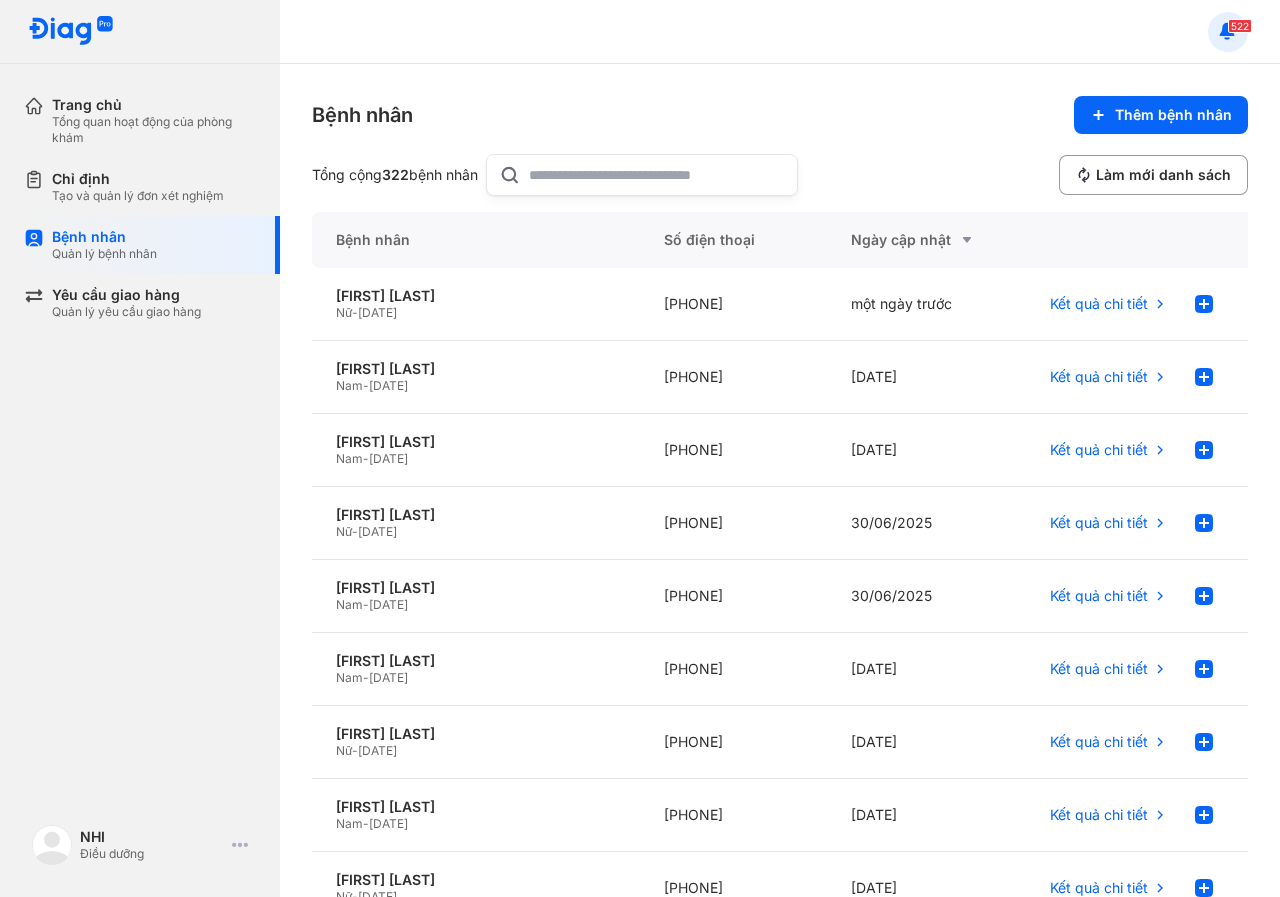 click at bounding box center (1228, 32) 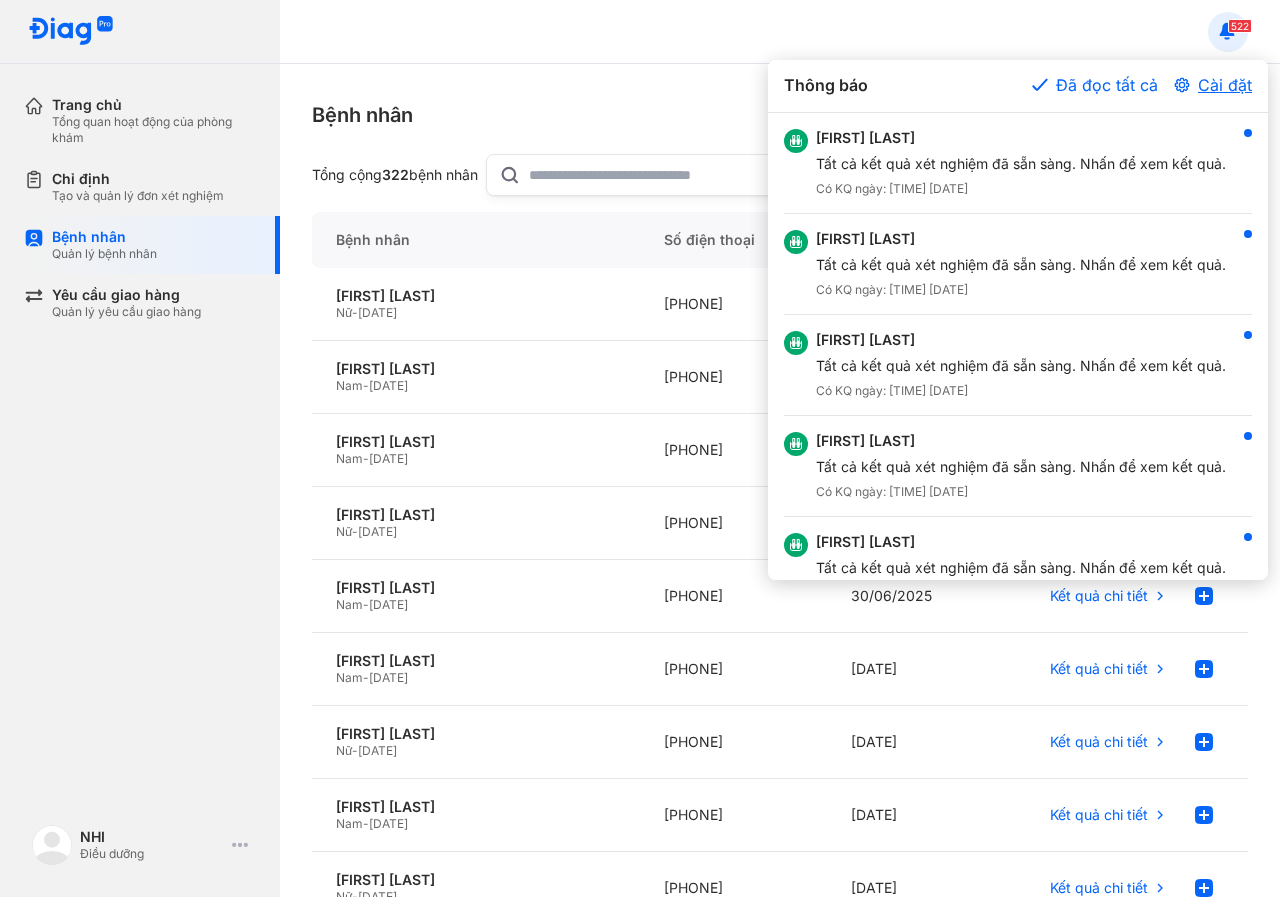 click on "Cài đặt" at bounding box center (1213, 85) 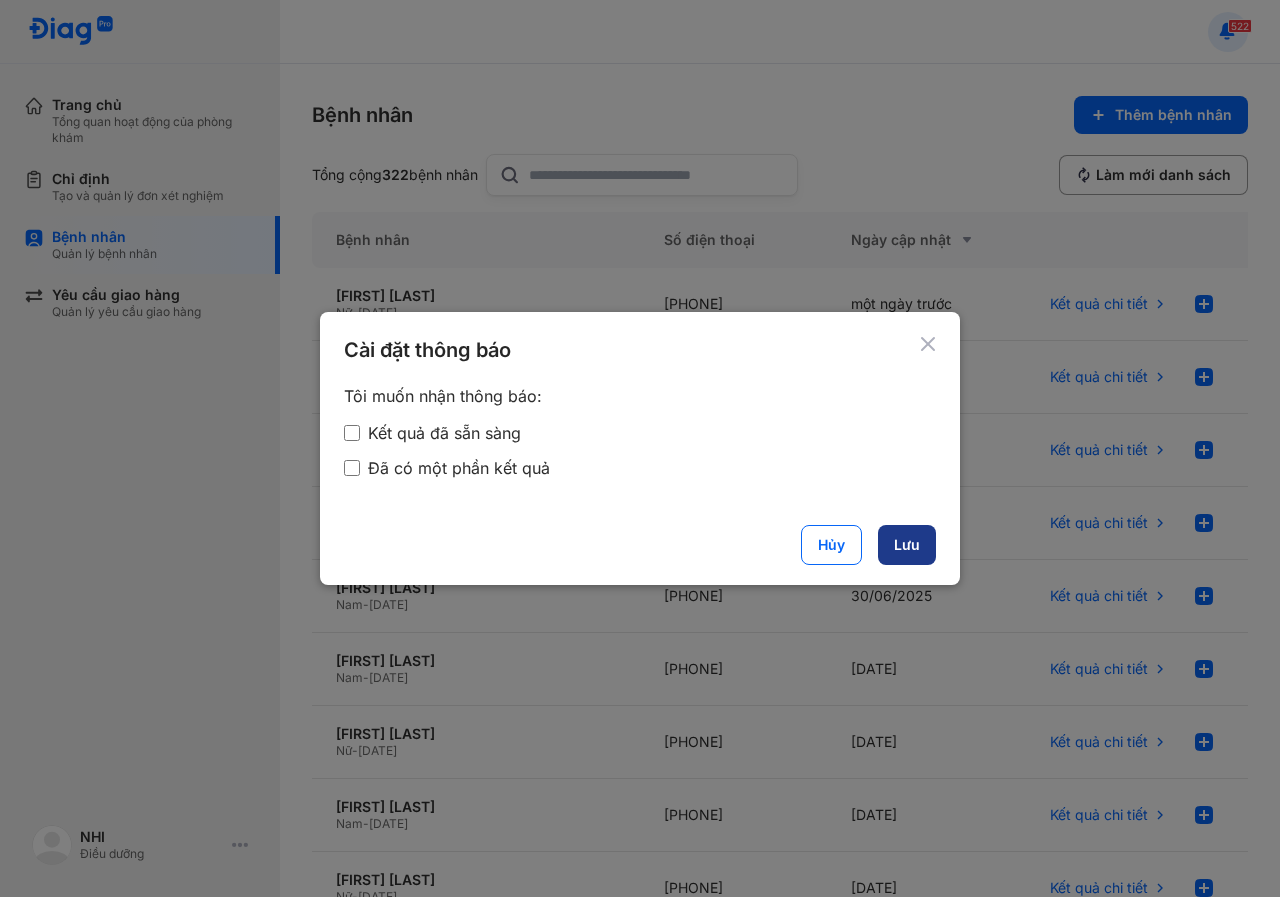 click on "Lưu" at bounding box center [907, 545] 